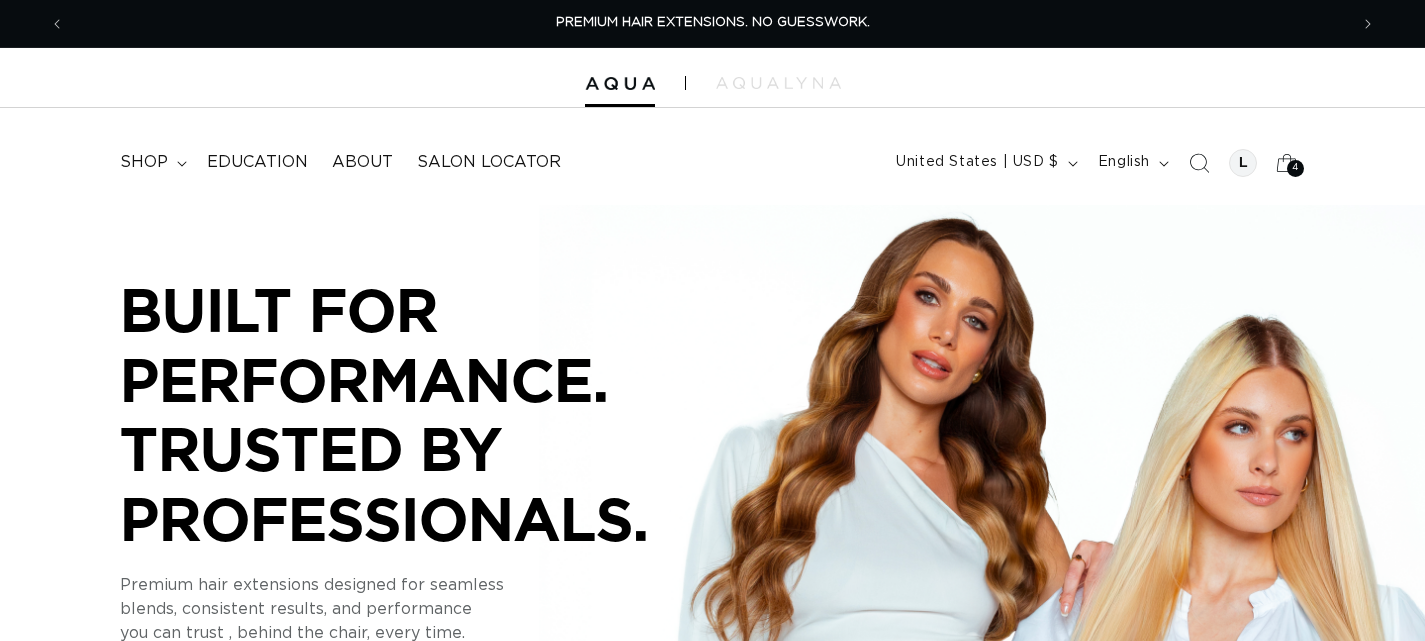 scroll, scrollTop: 0, scrollLeft: 0, axis: both 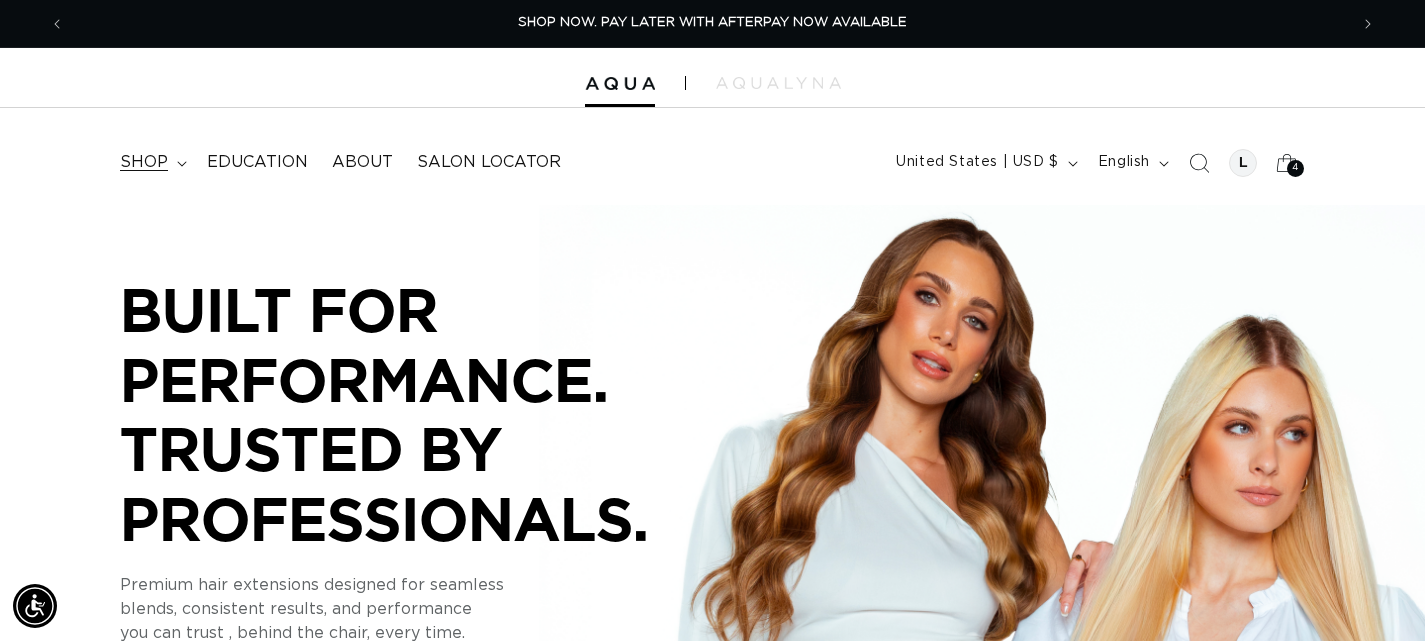 click 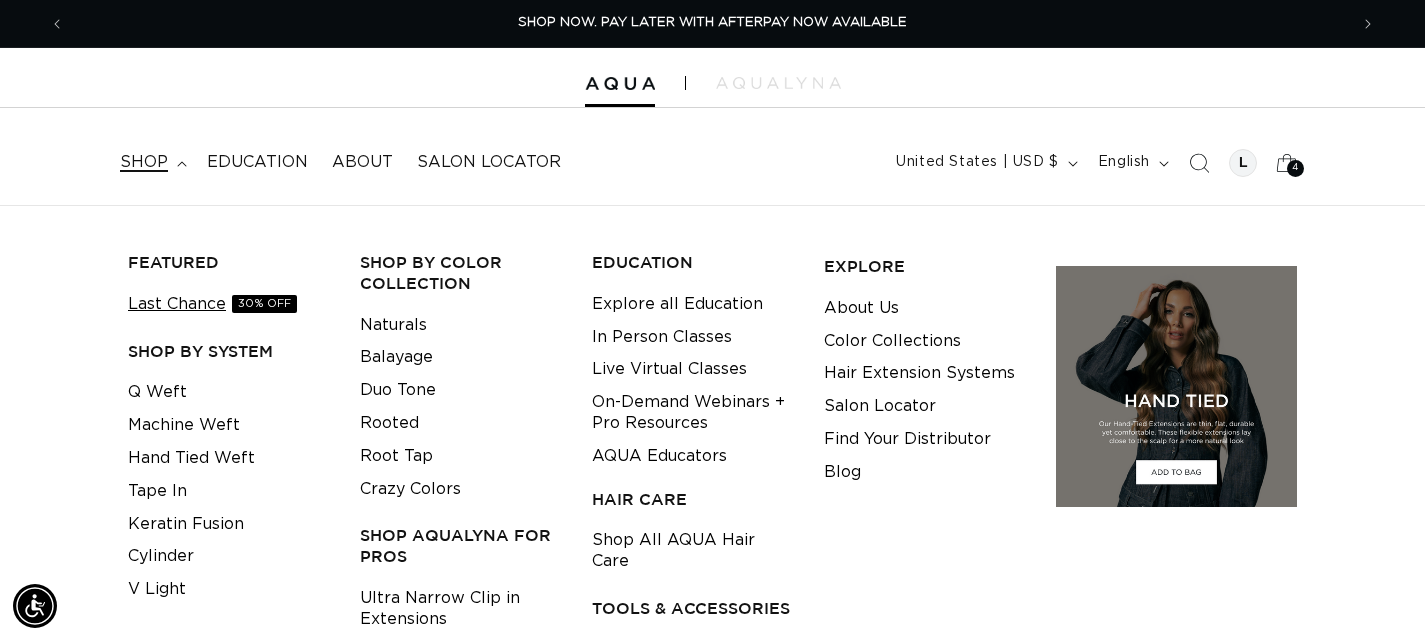 click on "Skip to content
PREMIUM HAIR EXTENSIONS. NO GUESSWORK.
SHOP NOW. PAY LATER WITH AFTERPAY NOW AVAILABLE
AQUALYNA FOR STYLIST - SAVE UP TO 30% SHOP WITH PRO DISCOUNT OFF
FEATURED
Naturals" at bounding box center (712, 3210) 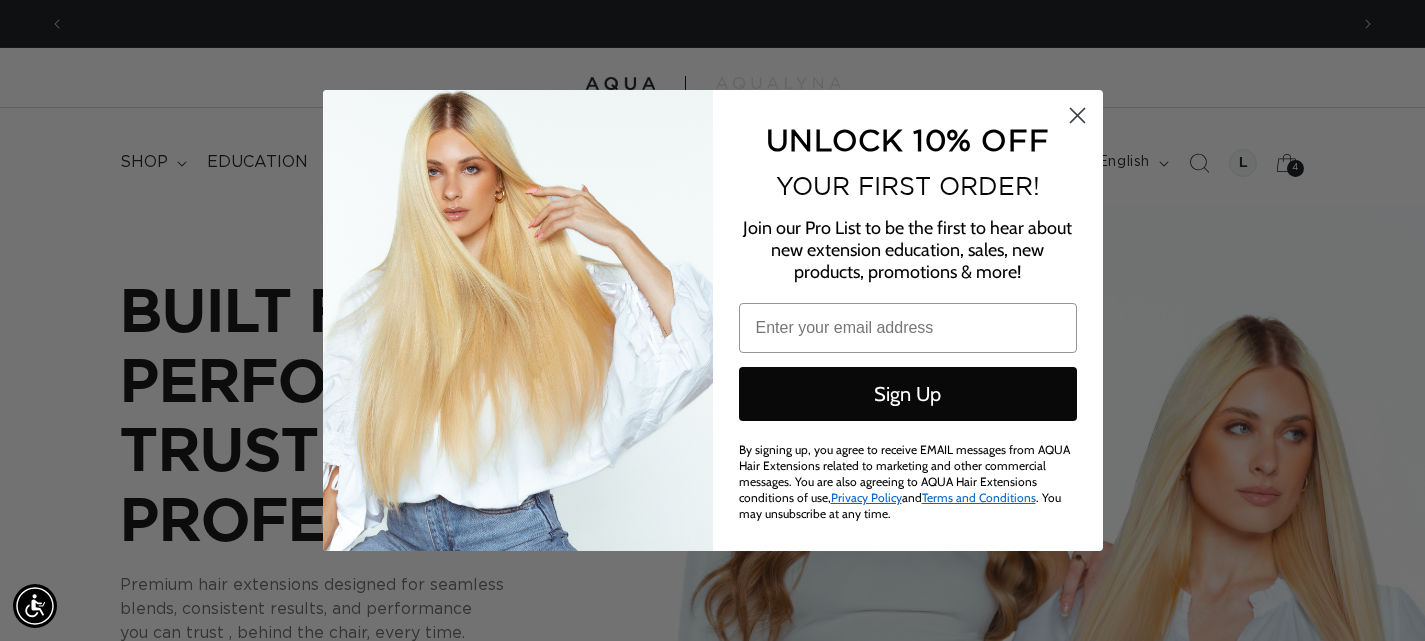 scroll, scrollTop: 0, scrollLeft: 2566, axis: horizontal 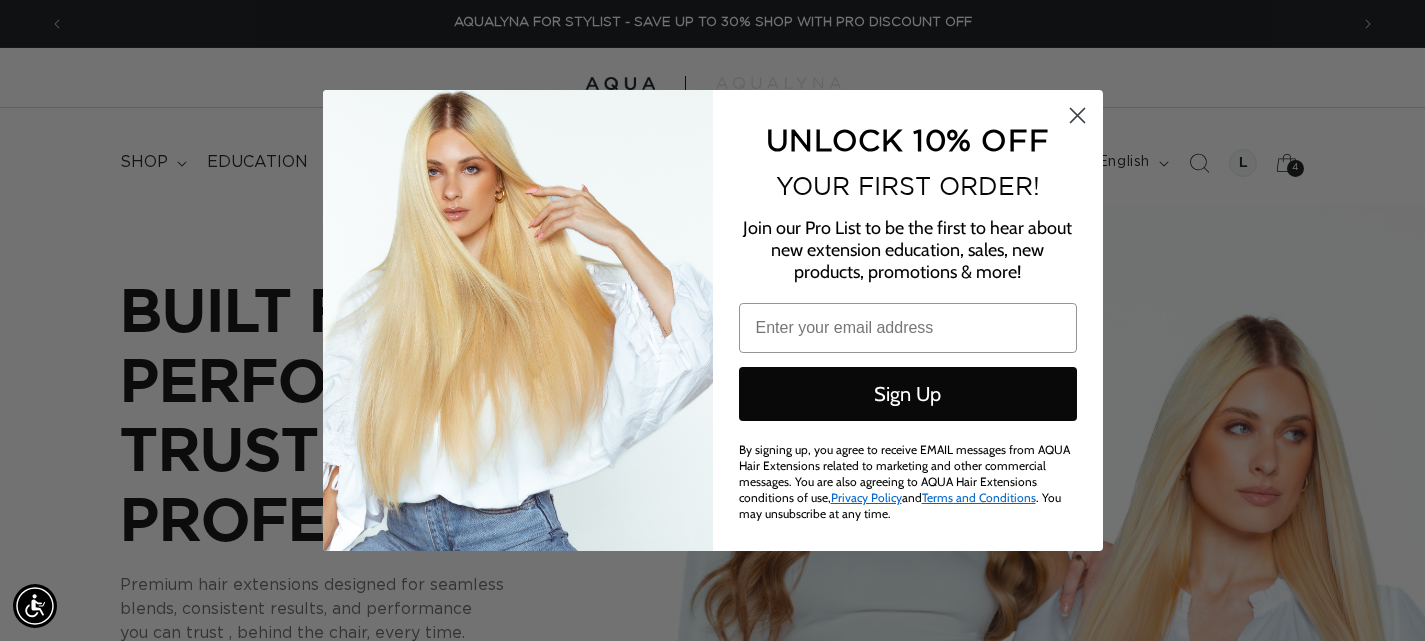 click 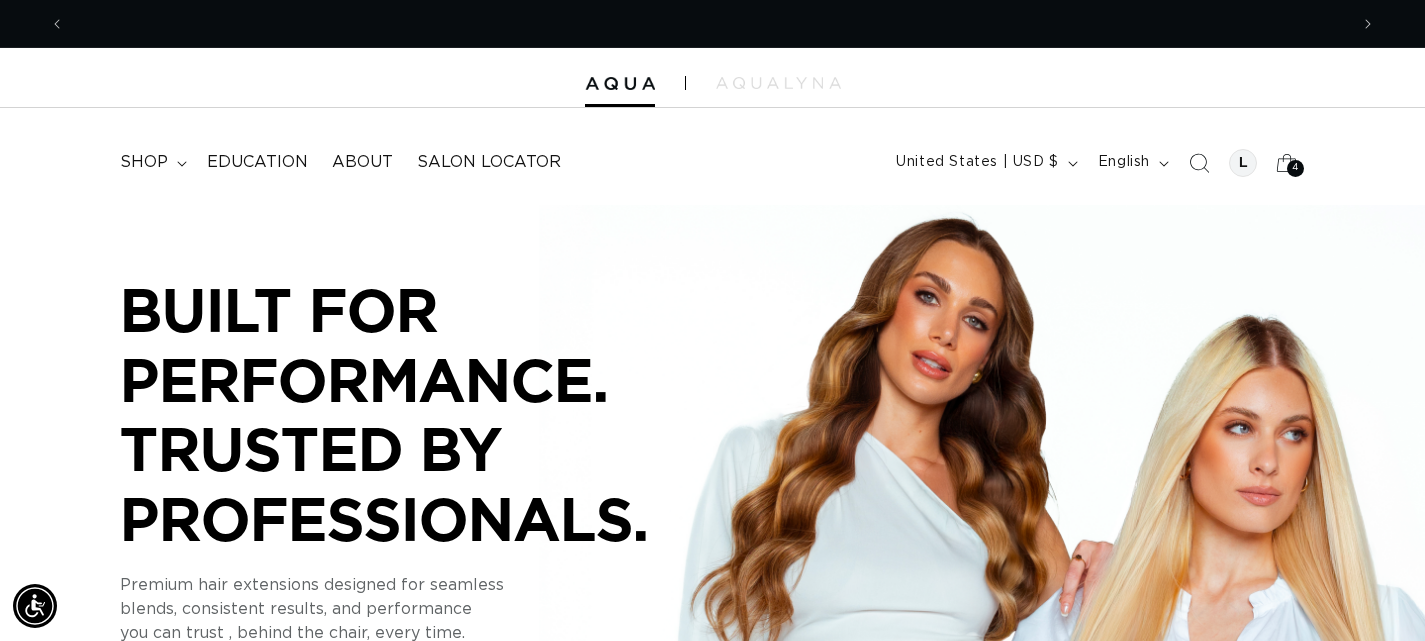 scroll, scrollTop: 0, scrollLeft: 0, axis: both 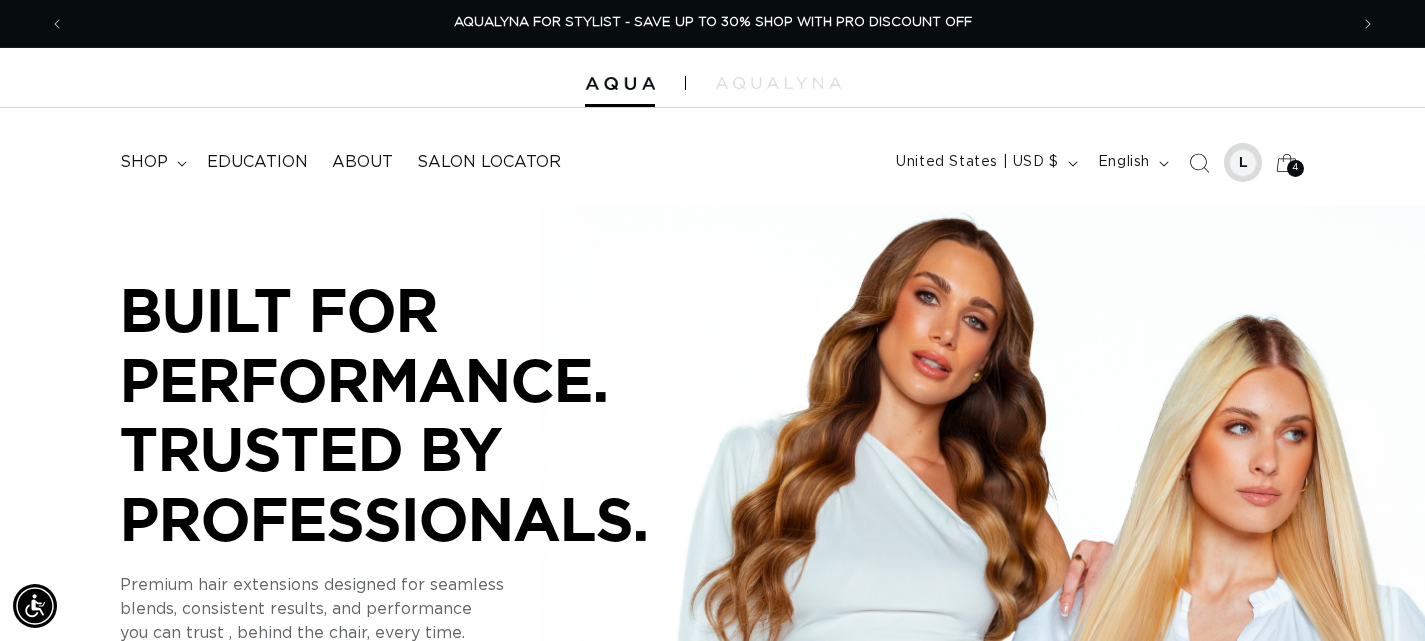 click at bounding box center [1243, 163] 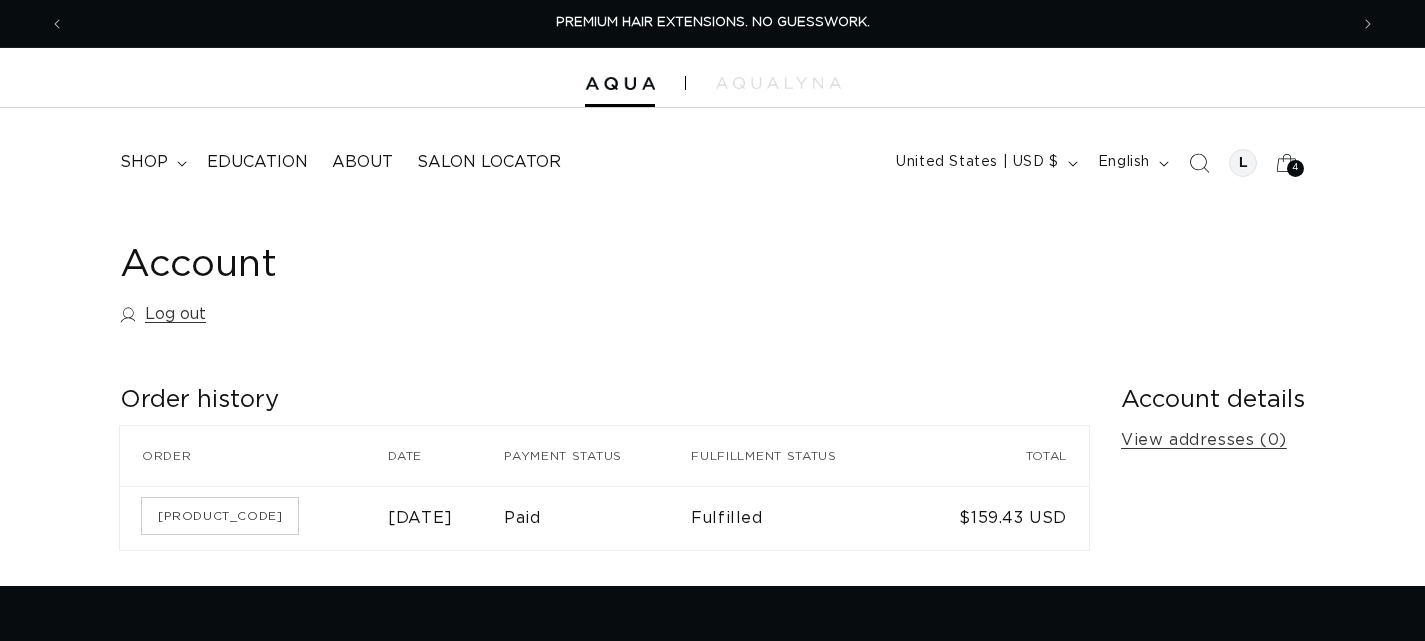 scroll, scrollTop: 0, scrollLeft: 0, axis: both 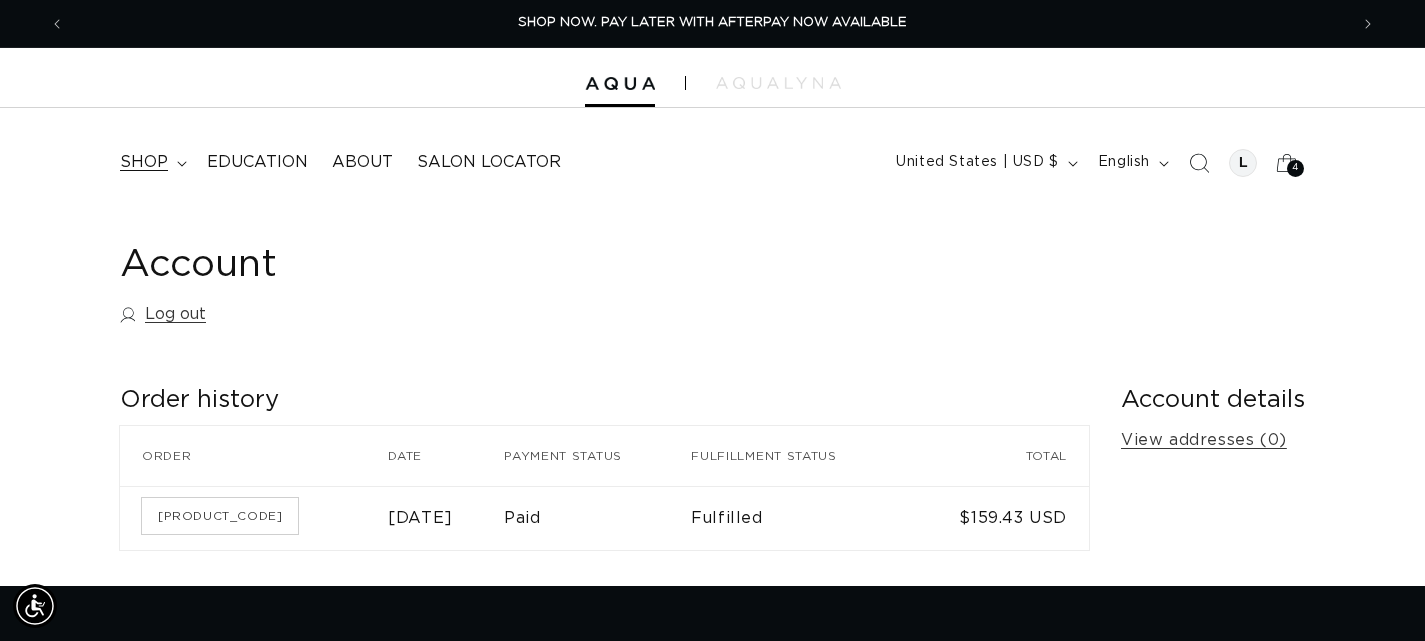 click on "shop" at bounding box center [151, 162] 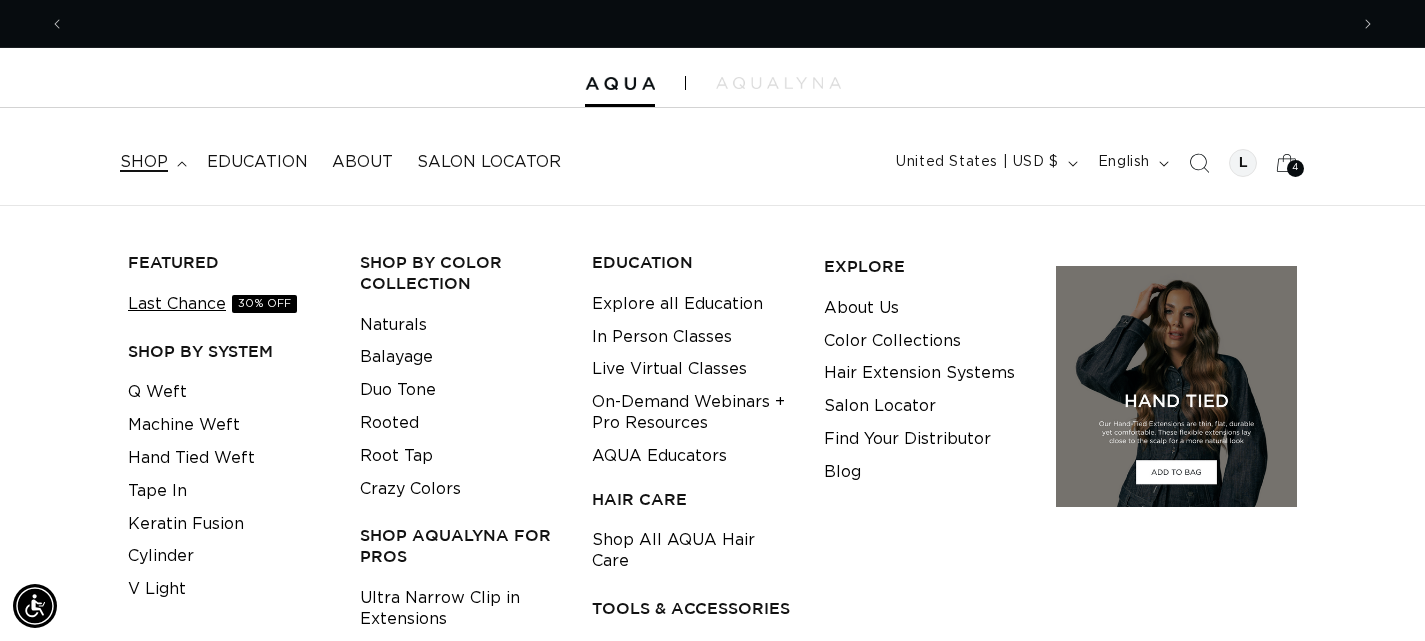 scroll, scrollTop: 0, scrollLeft: 2566, axis: horizontal 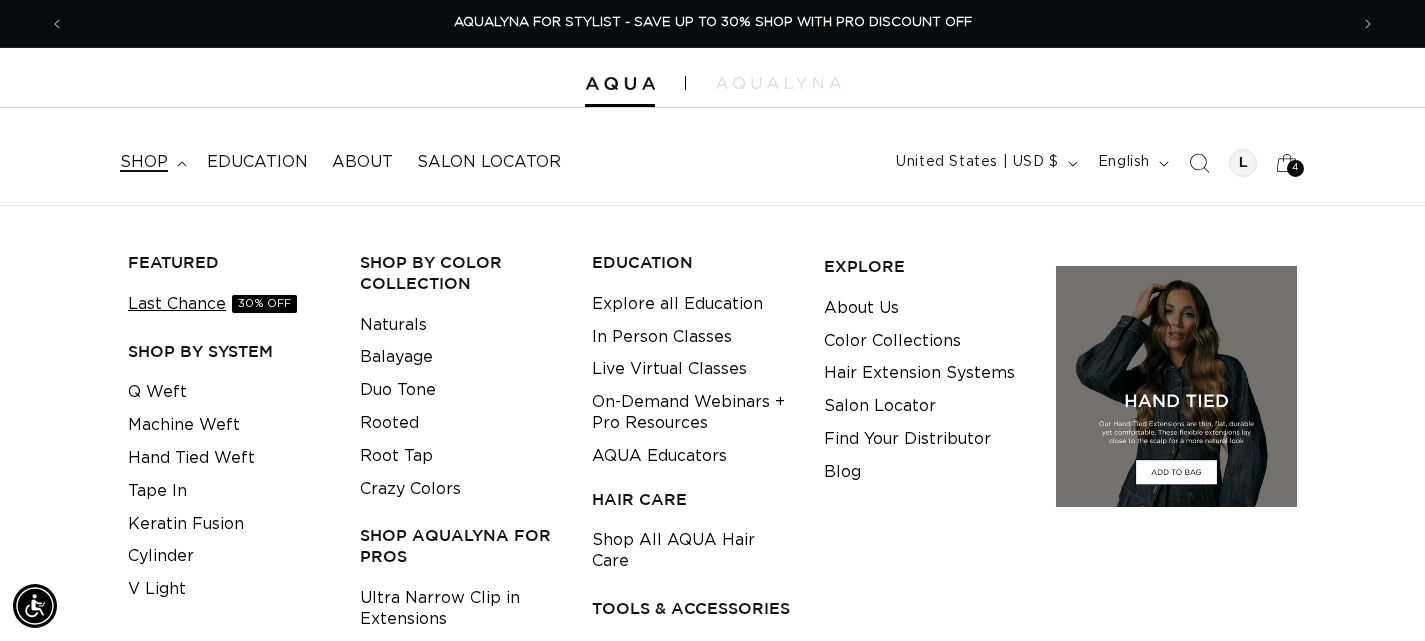 click on "30% OFF" at bounding box center [264, 304] 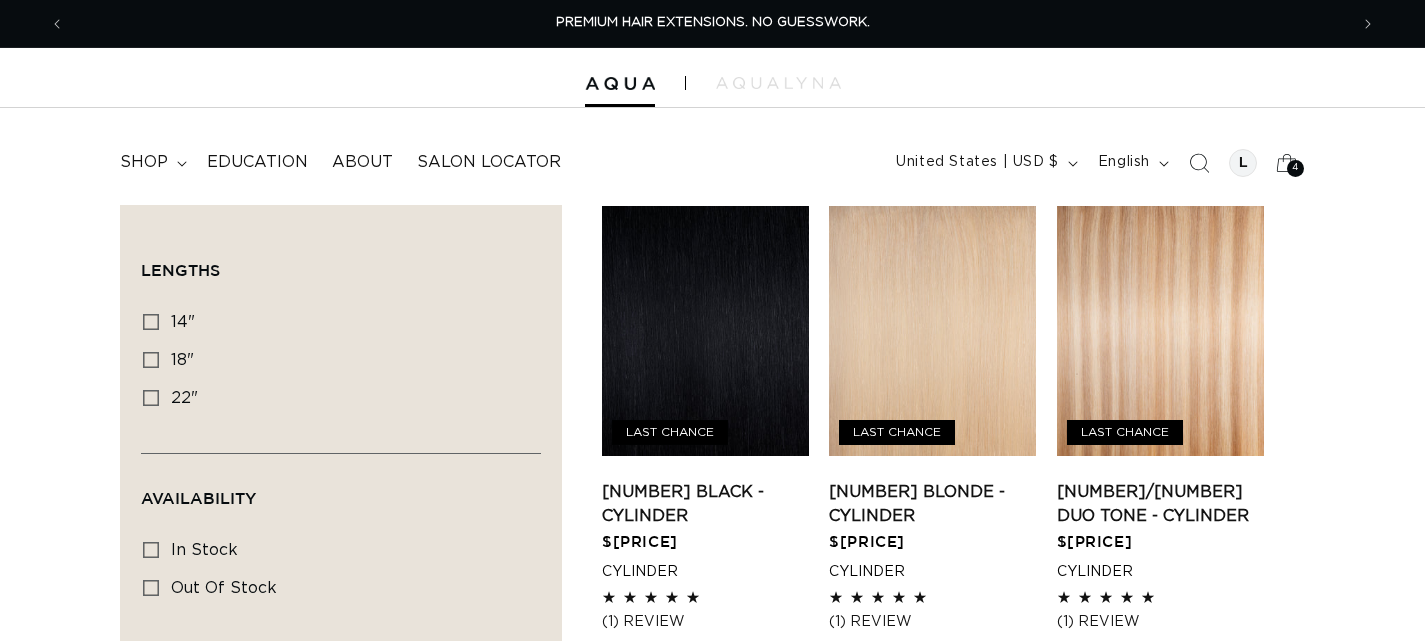 scroll, scrollTop: 0, scrollLeft: 0, axis: both 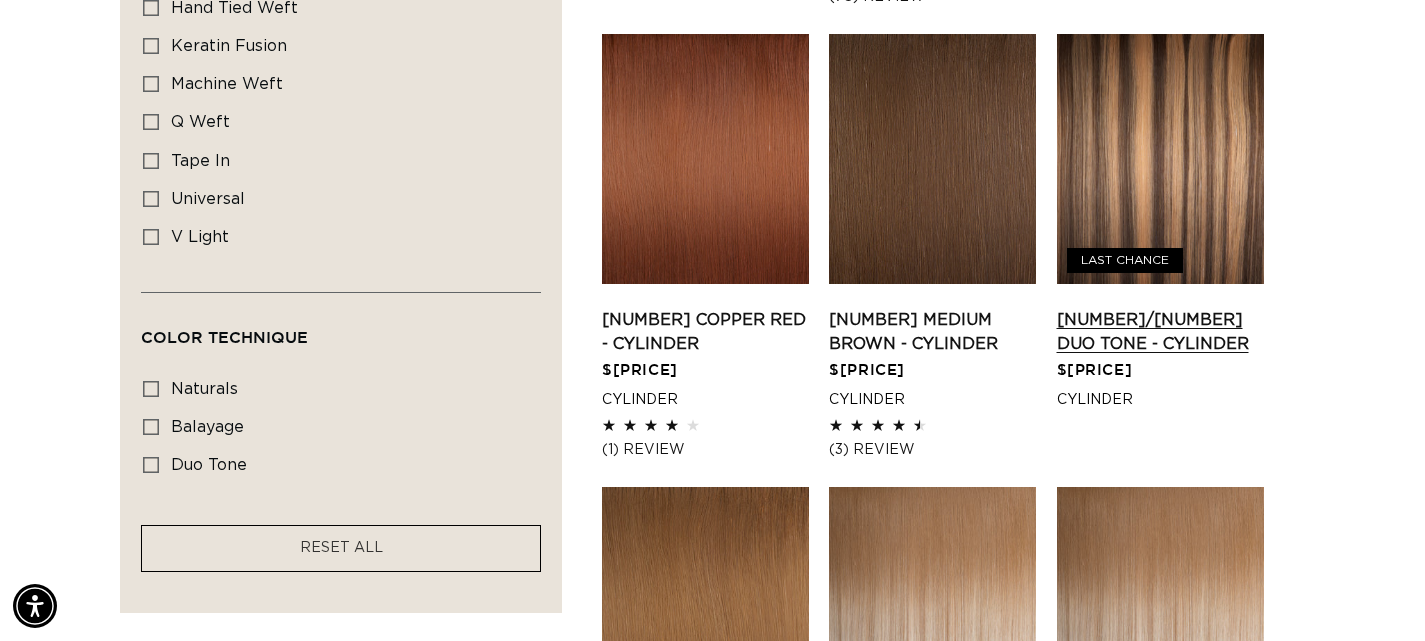 click on "4/12 Duo Tone - Cylinder" at bounding box center (1160, 332) 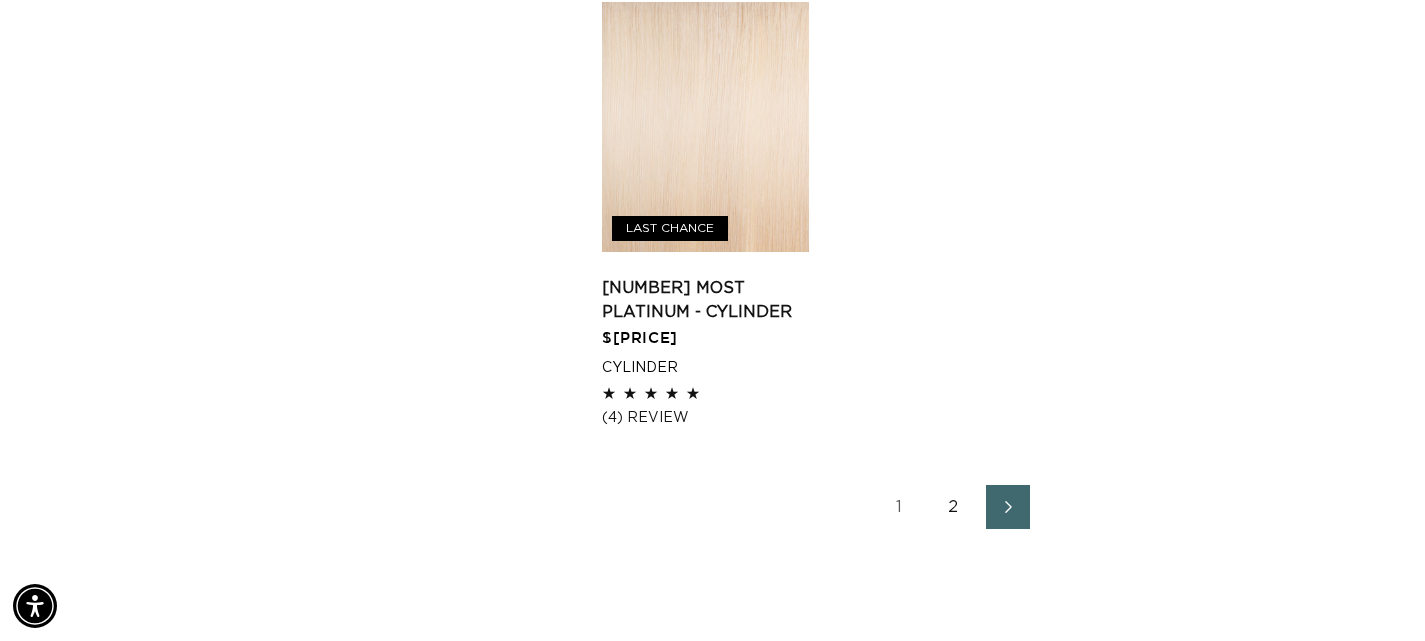 click on "2" at bounding box center (954, 507) 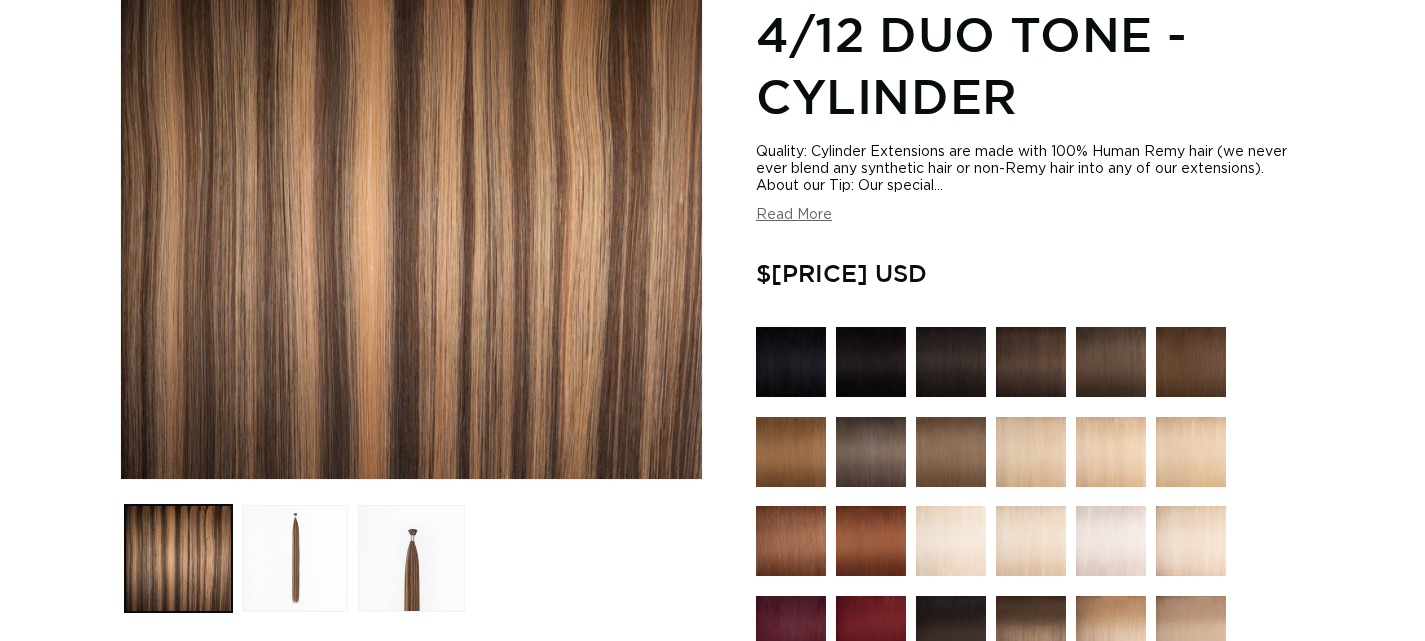 scroll, scrollTop: 0, scrollLeft: 0, axis: both 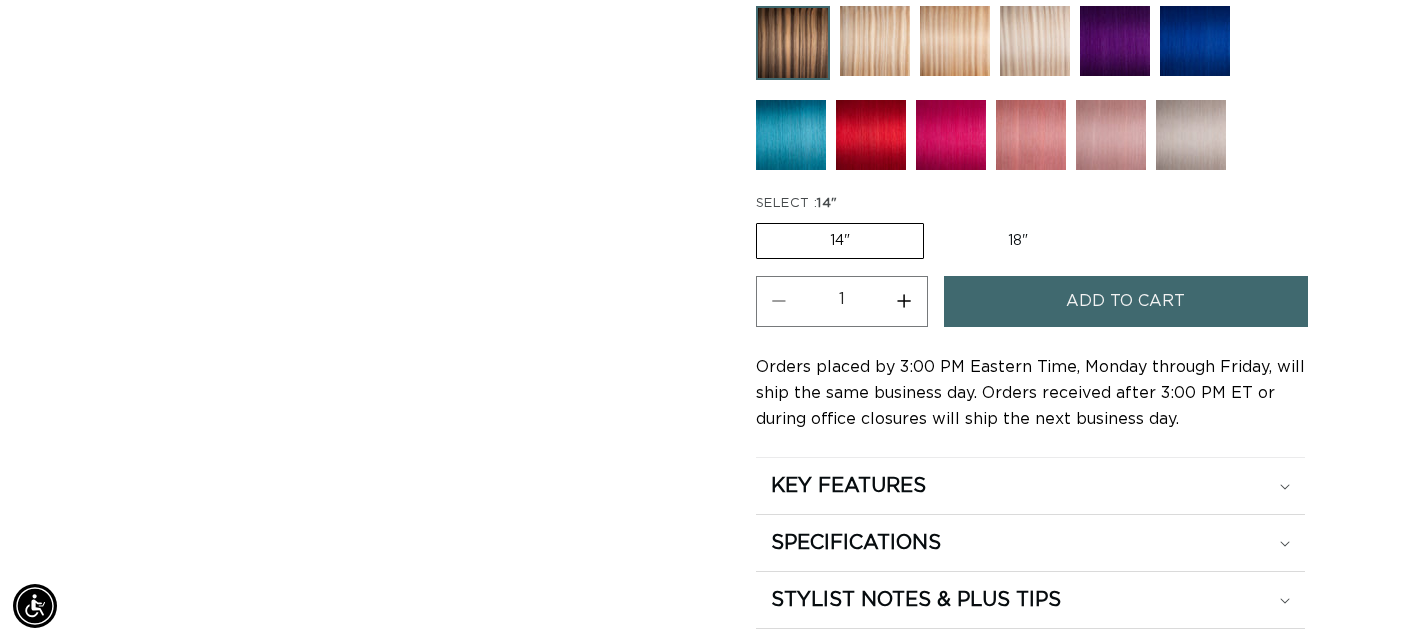 click on "Add to cart" at bounding box center [1125, 301] 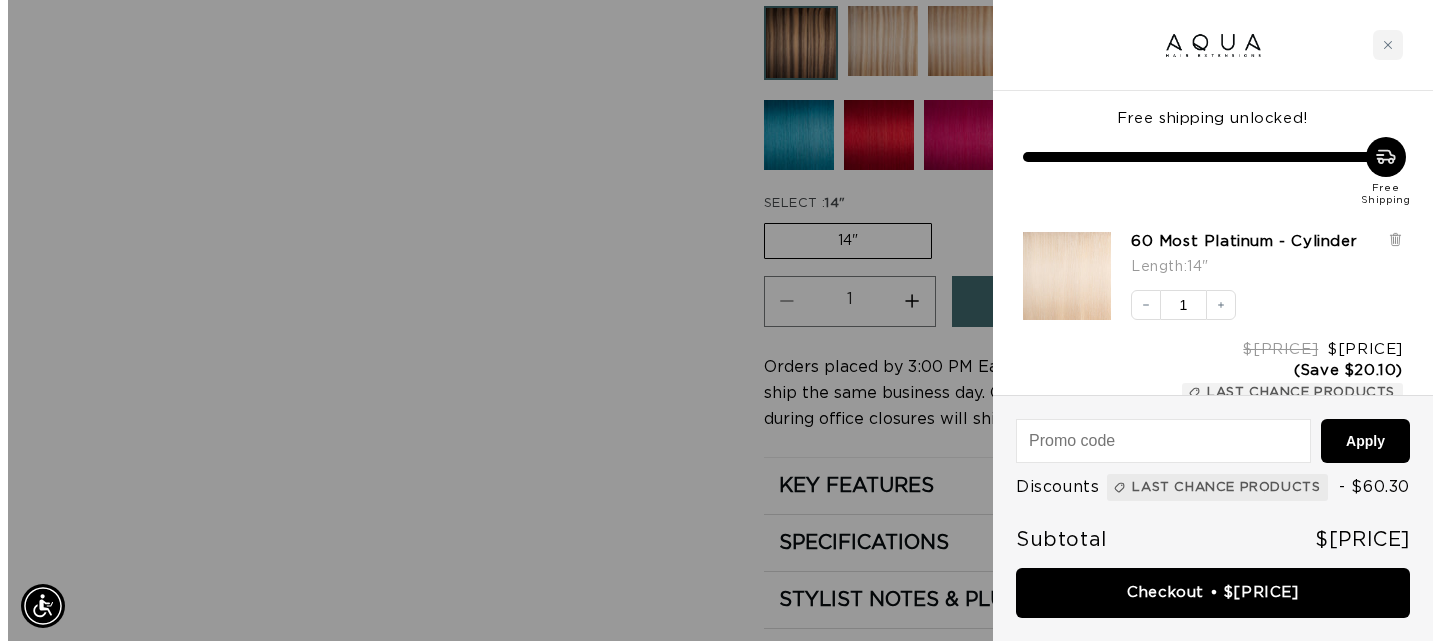 scroll, scrollTop: 0, scrollLeft: 1298, axis: horizontal 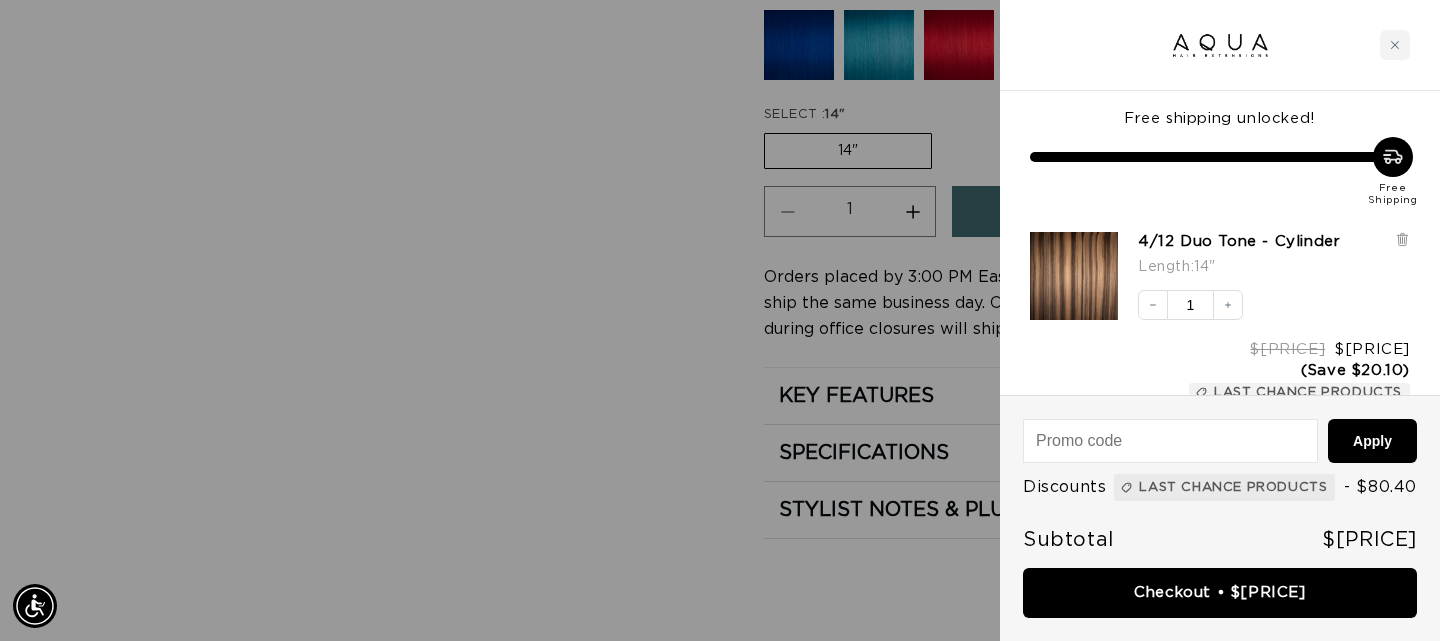 click at bounding box center [720, 320] 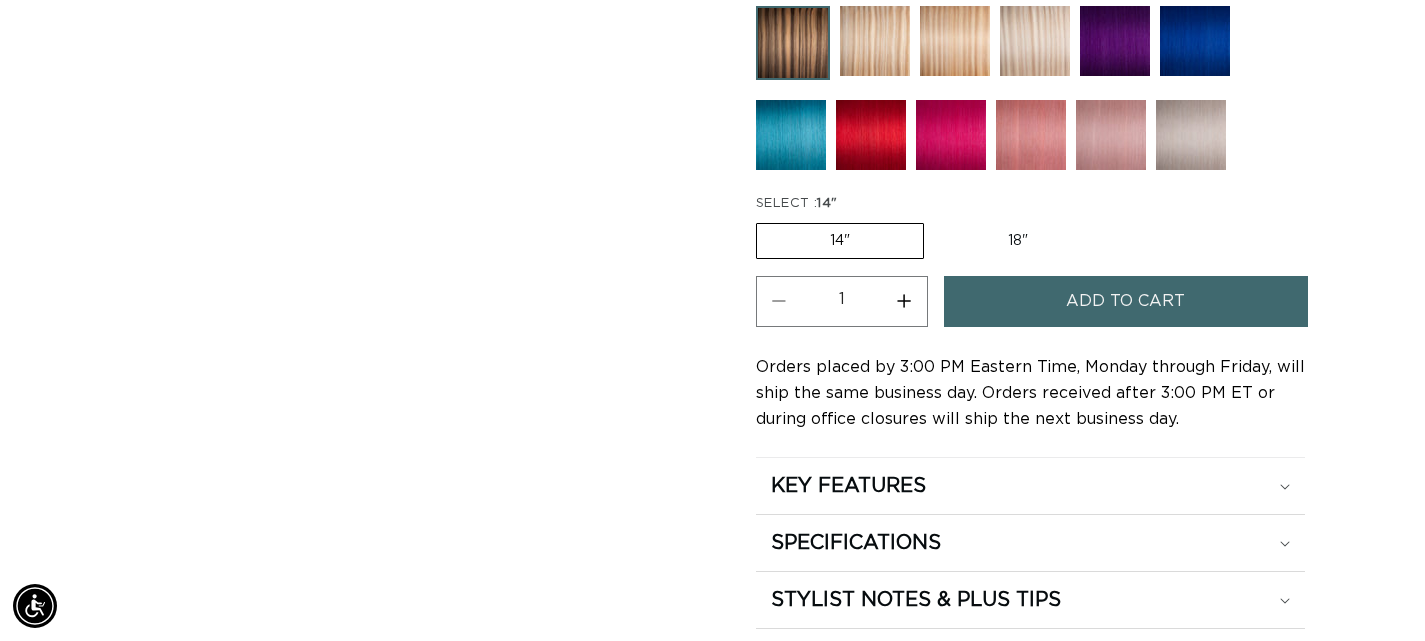 scroll, scrollTop: 0, scrollLeft: 2566, axis: horizontal 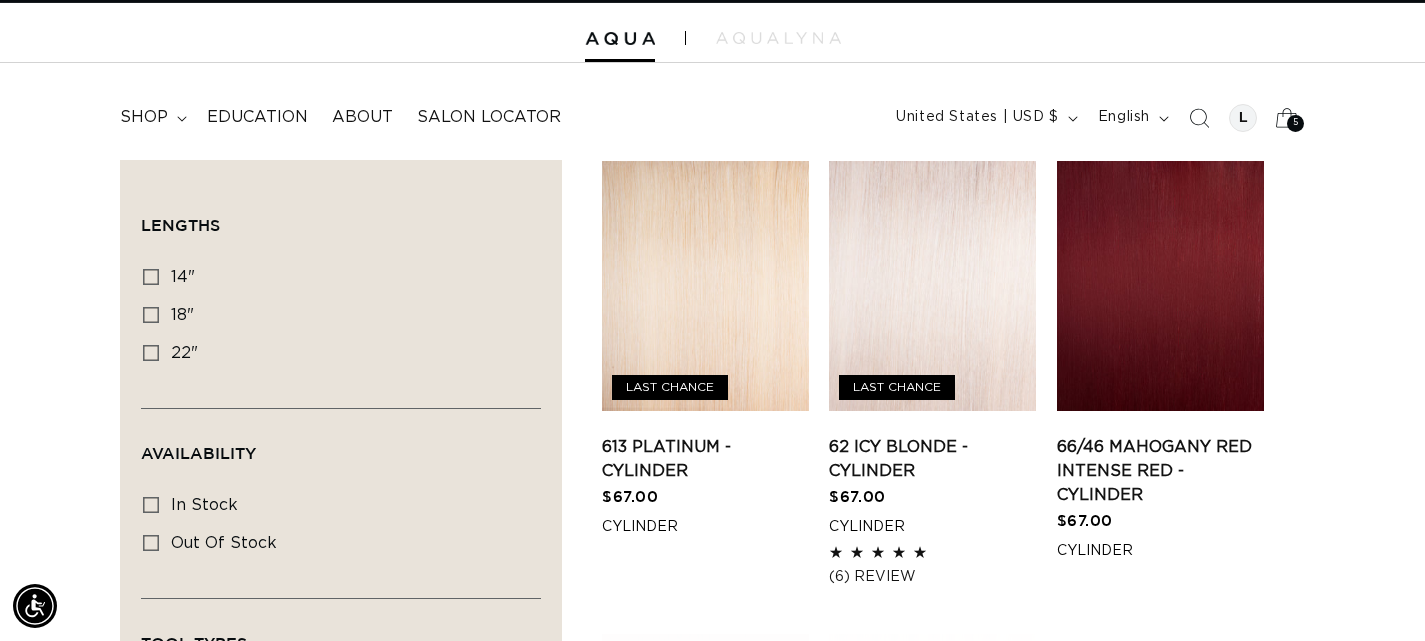 click on "5 5" at bounding box center [1295, 123] 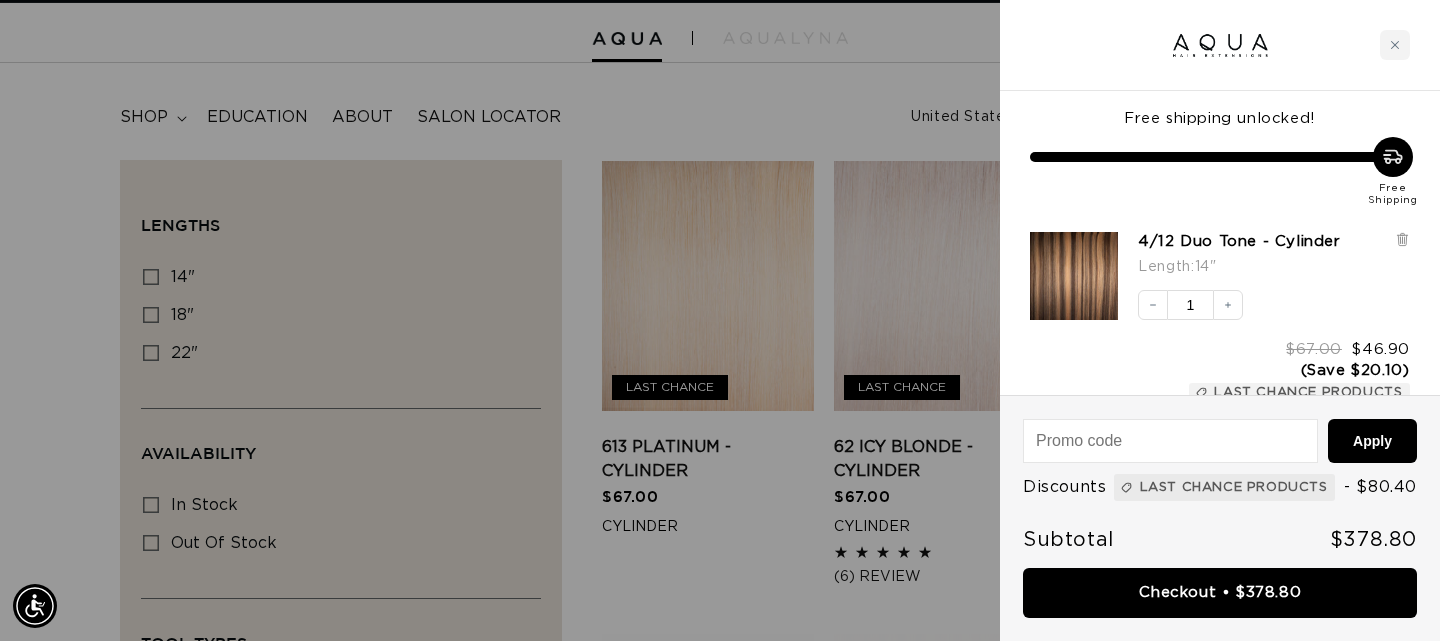 scroll, scrollTop: 0, scrollLeft: 1298, axis: horizontal 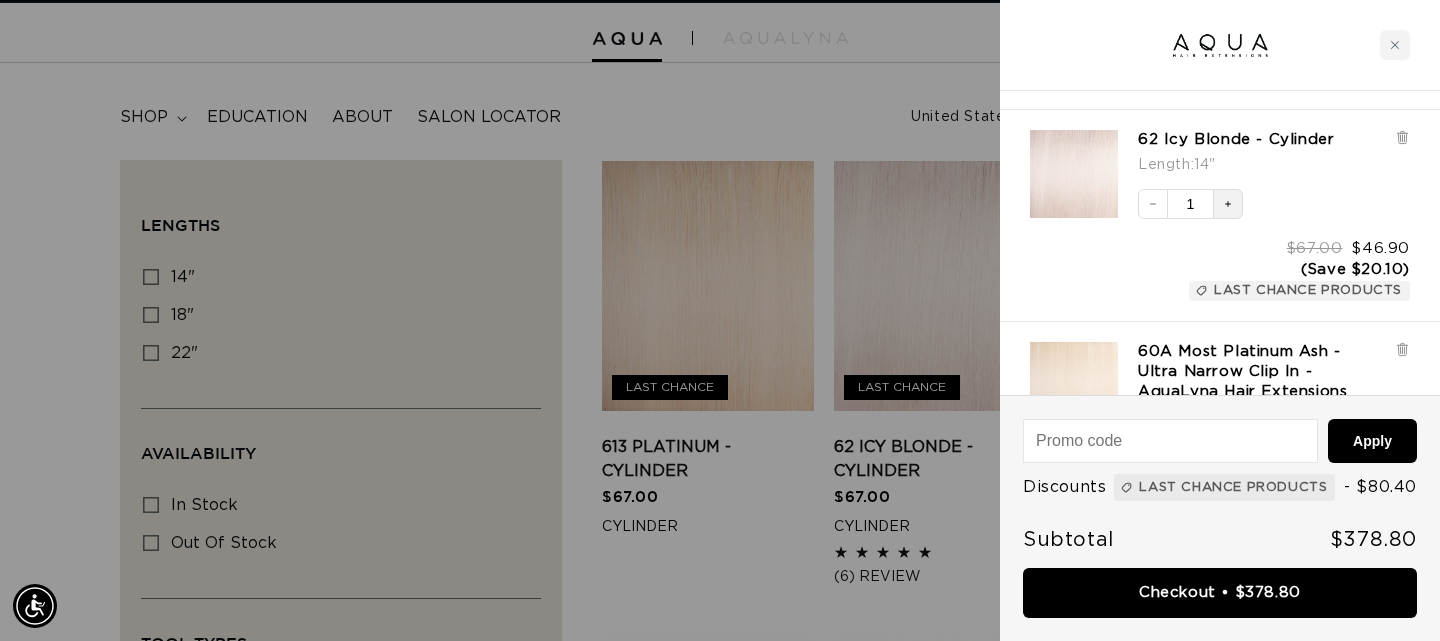 click 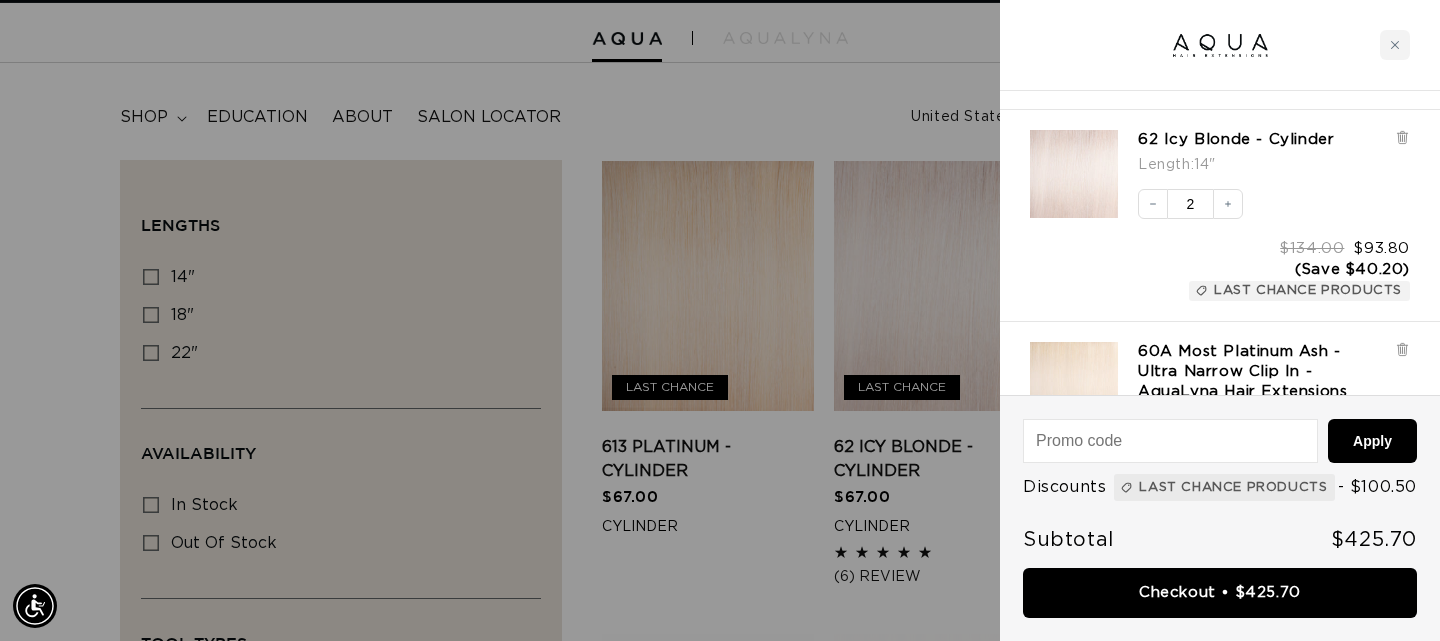 scroll 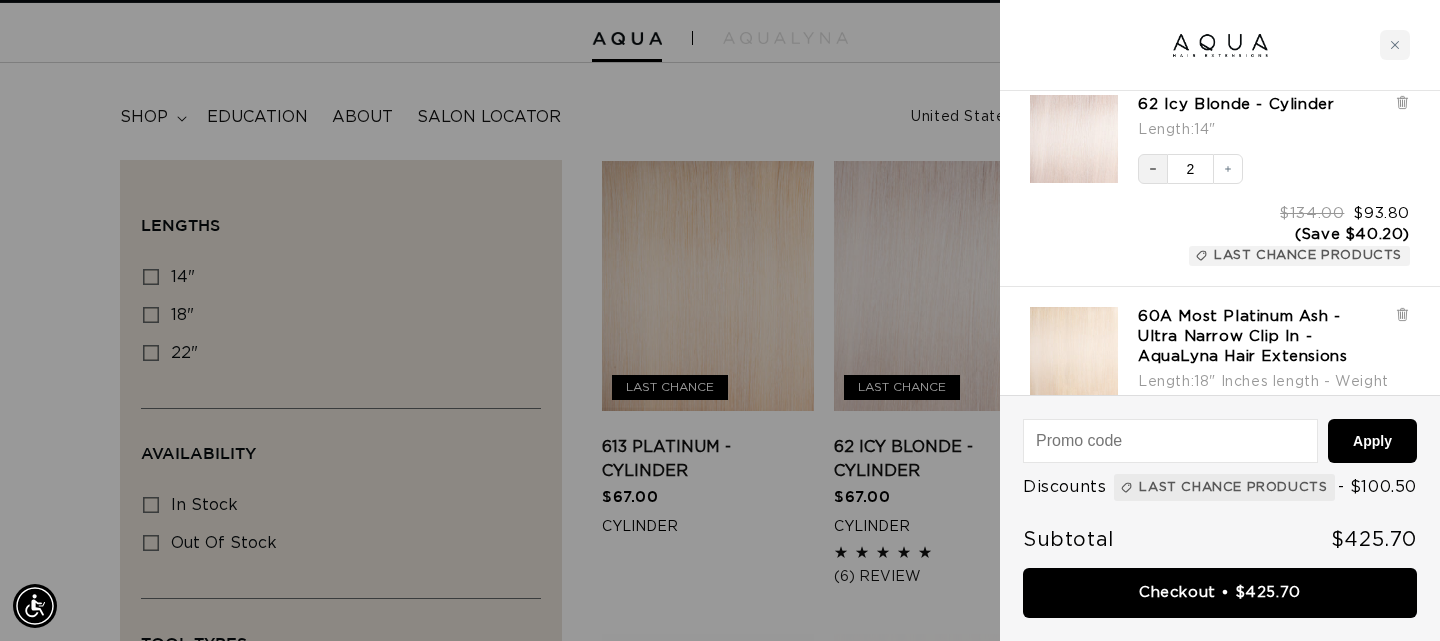 click 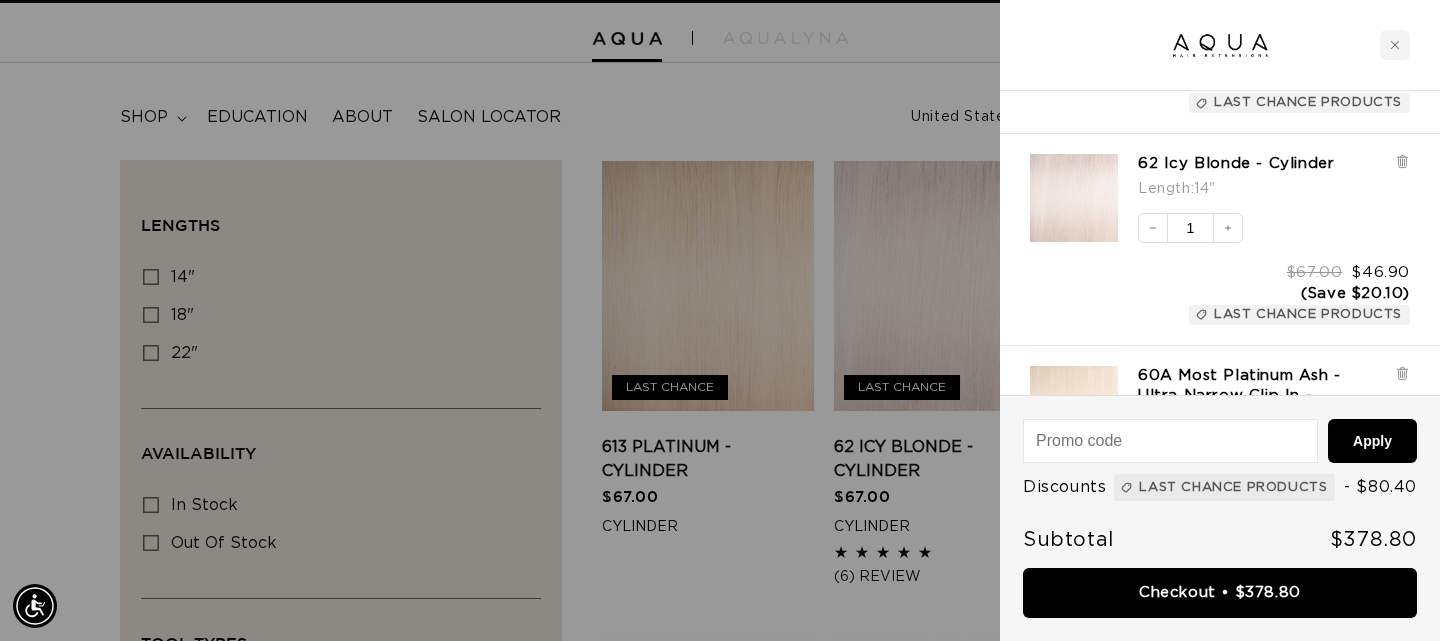 scroll, scrollTop: 712, scrollLeft: 0, axis: vertical 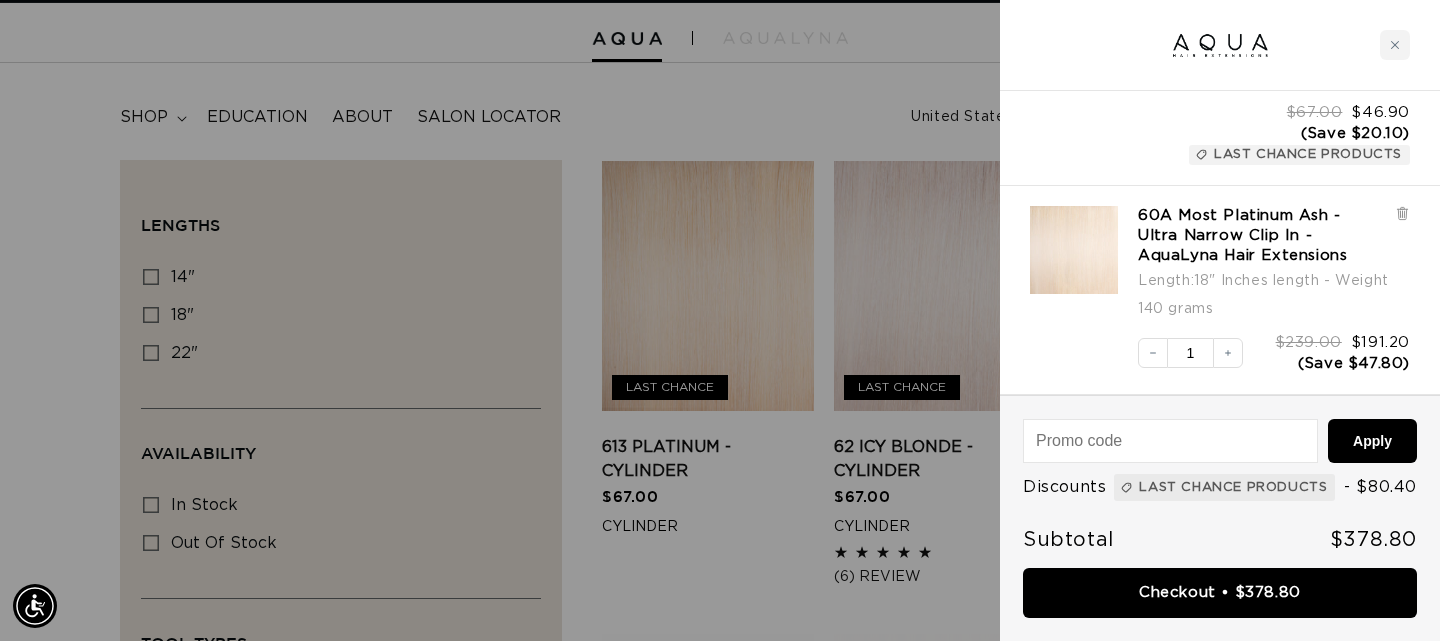 click at bounding box center (1170, 441) 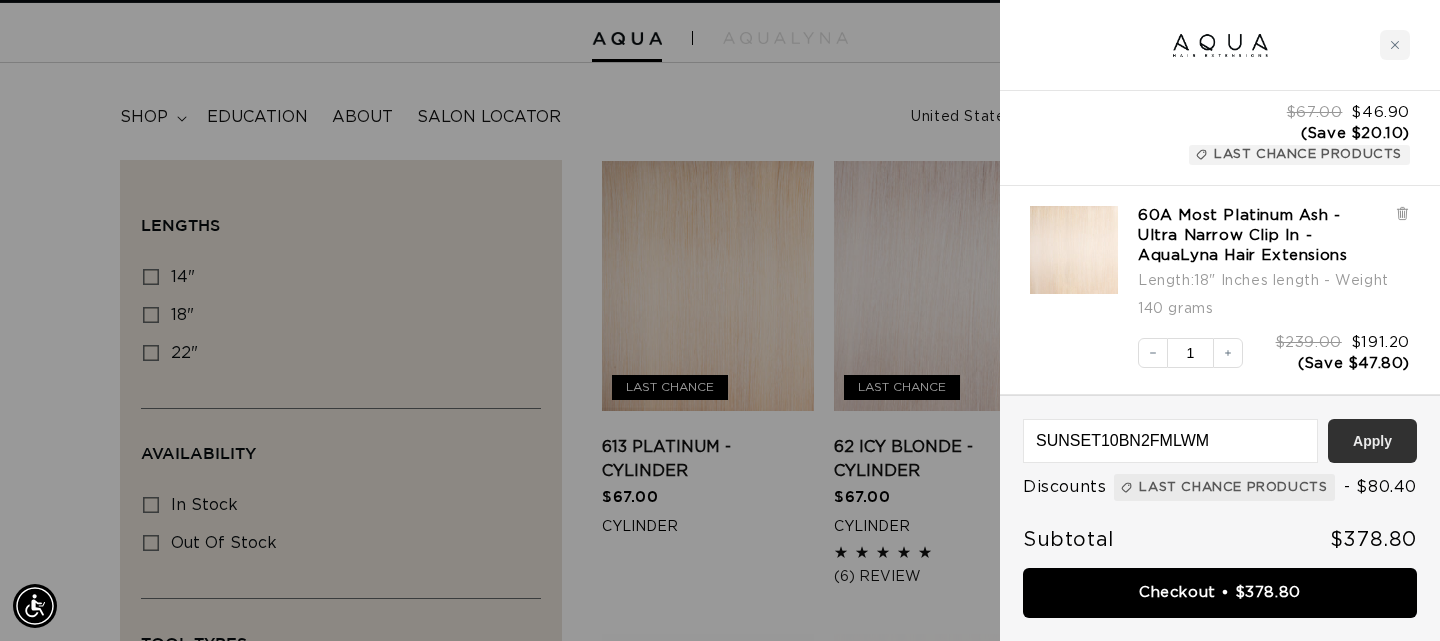 type on "SUNSET10BN2FMLWM" 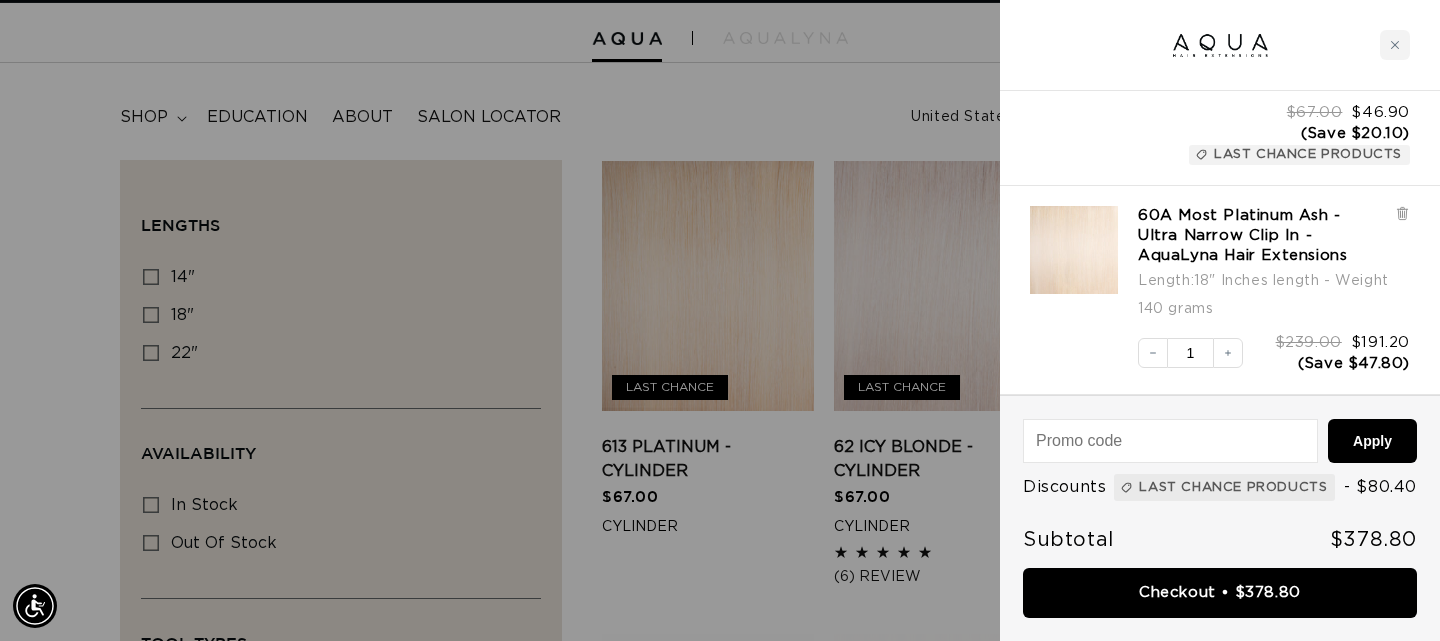 scroll, scrollTop: 0, scrollLeft: 1298, axis: horizontal 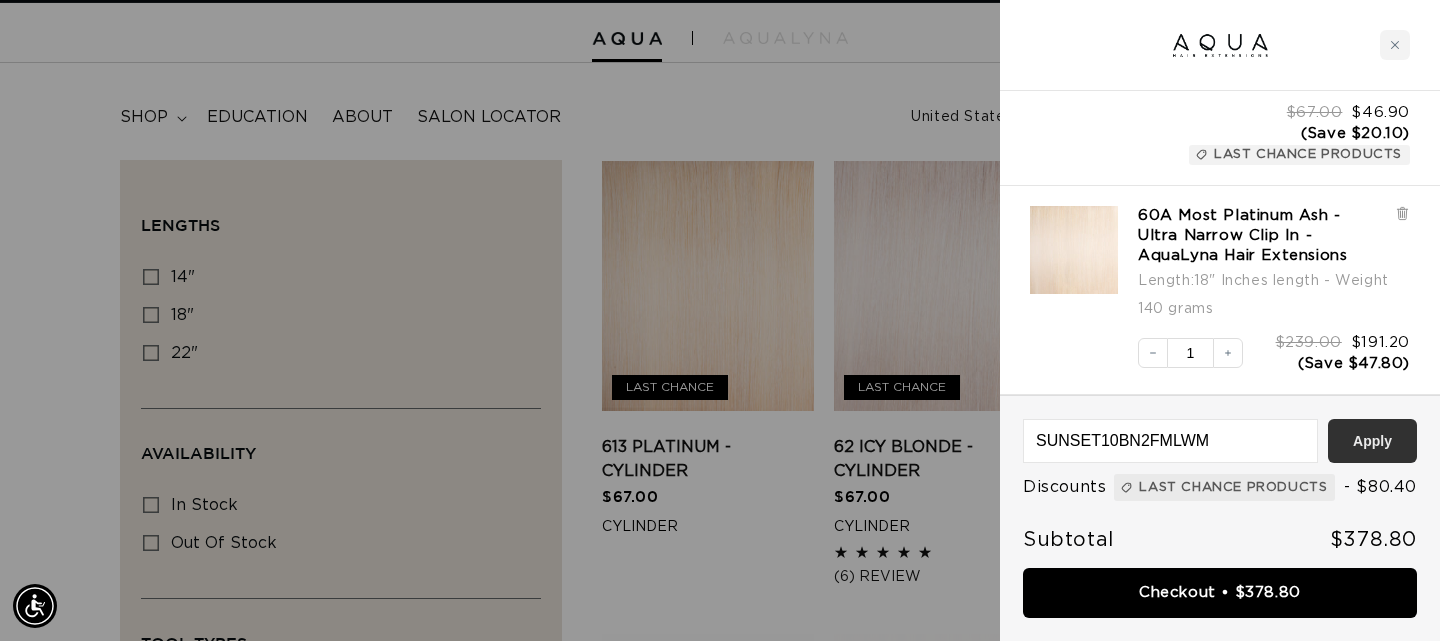 type on "SUNSET10BN2FMLWM" 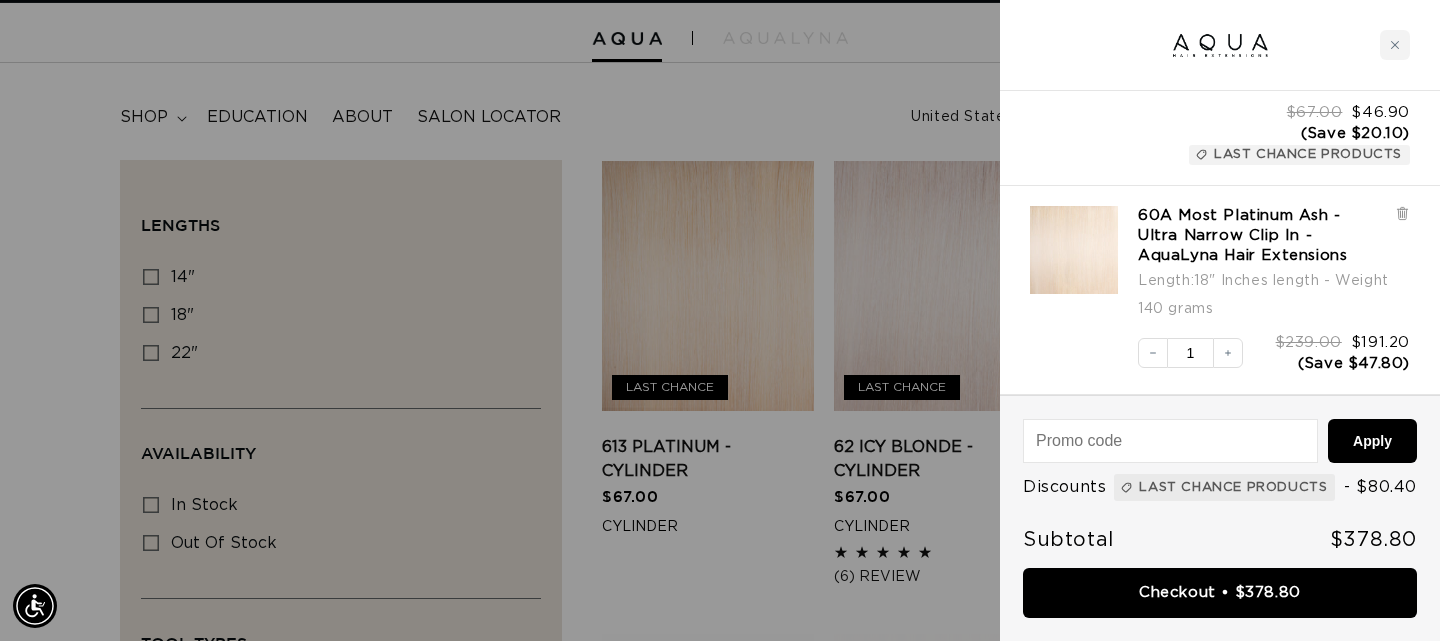 scroll, scrollTop: 0, scrollLeft: 0, axis: both 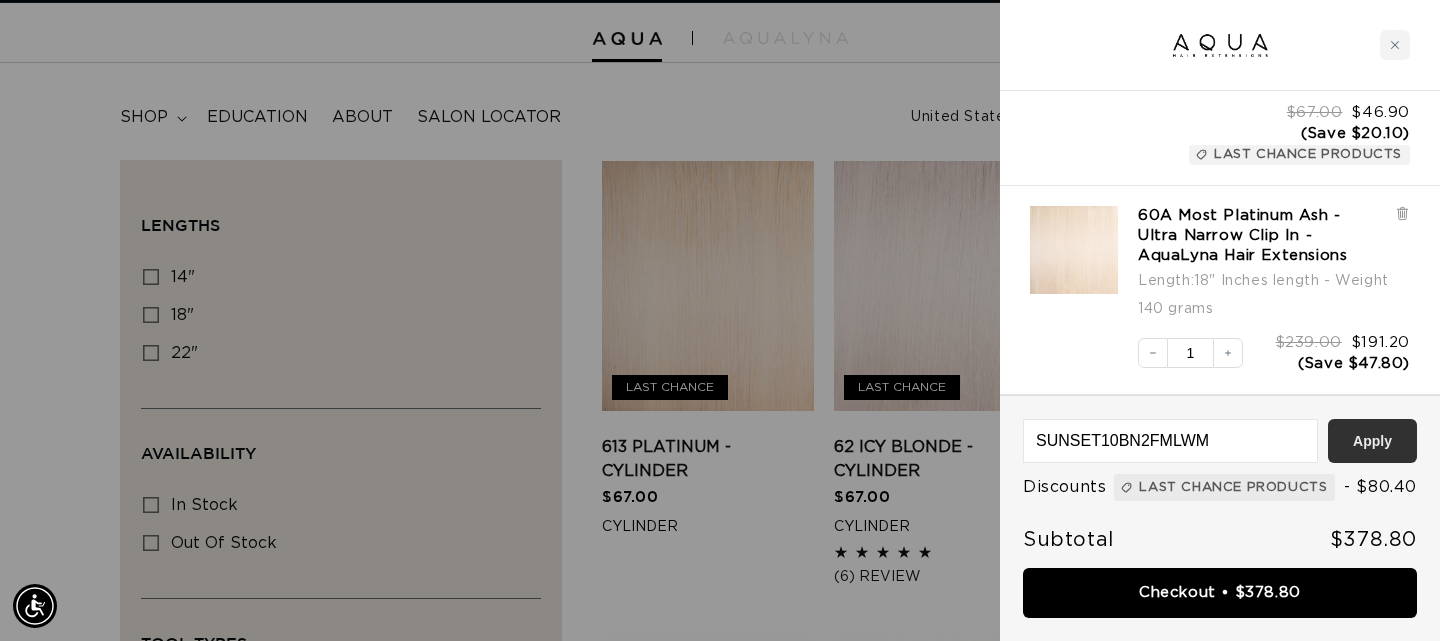 type on "SUNSET10BN2FMLWM" 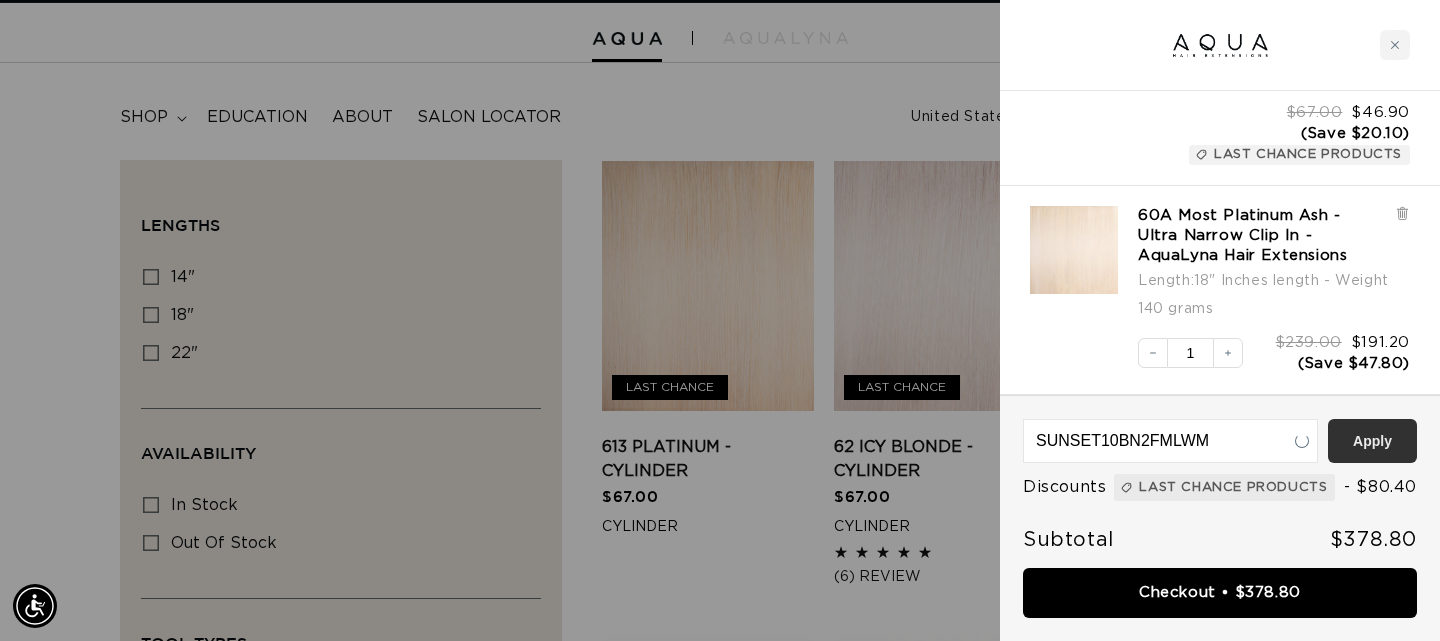 type 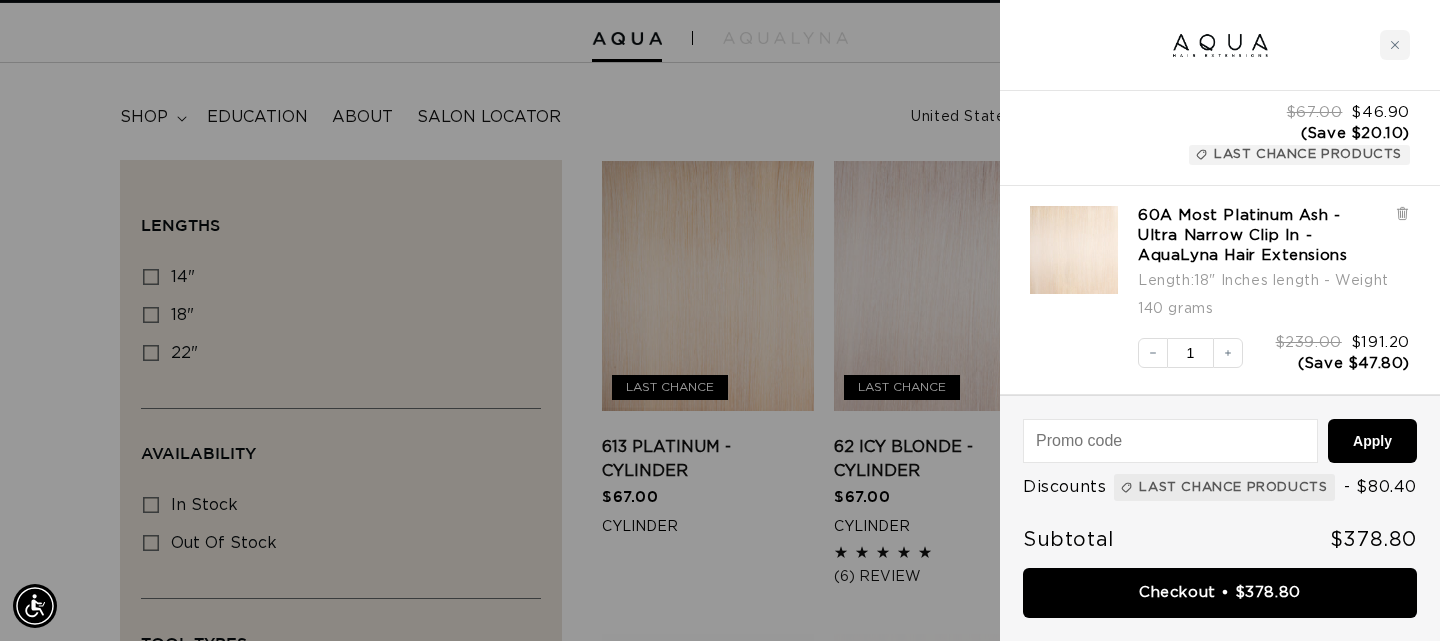 scroll, scrollTop: 0, scrollLeft: 2596, axis: horizontal 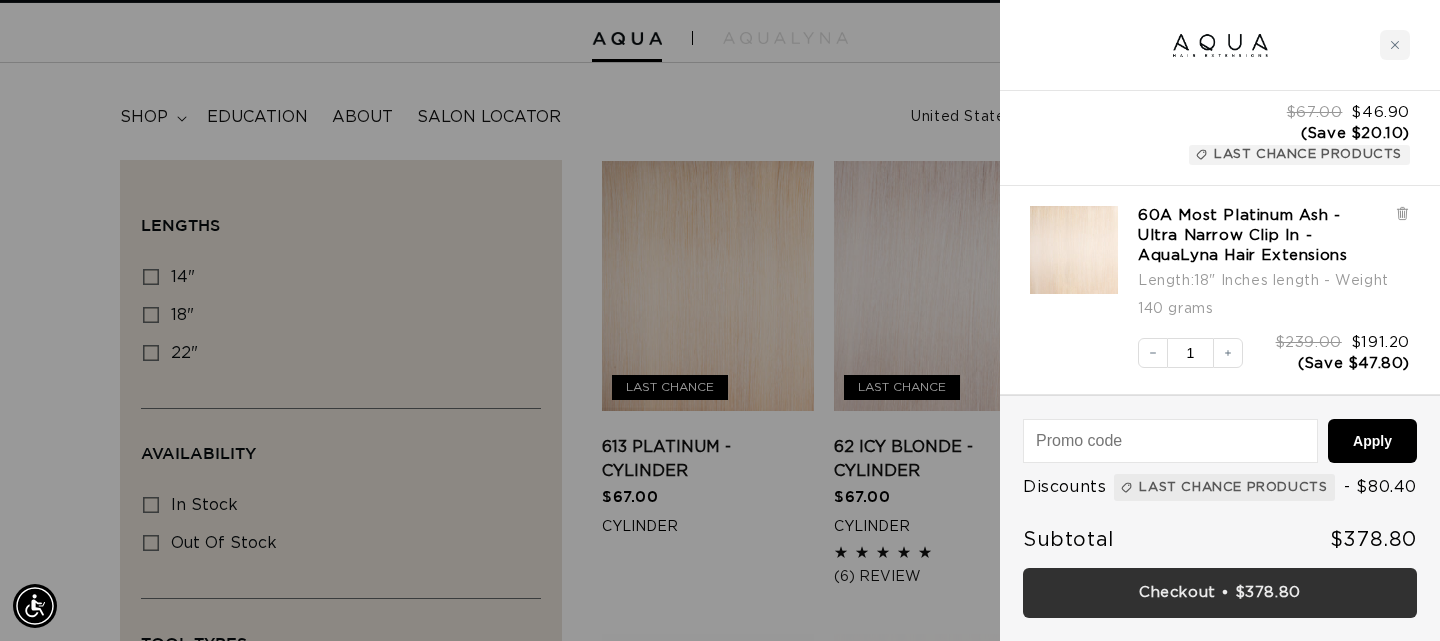 click on "Checkout • $378.80" at bounding box center (1220, 593) 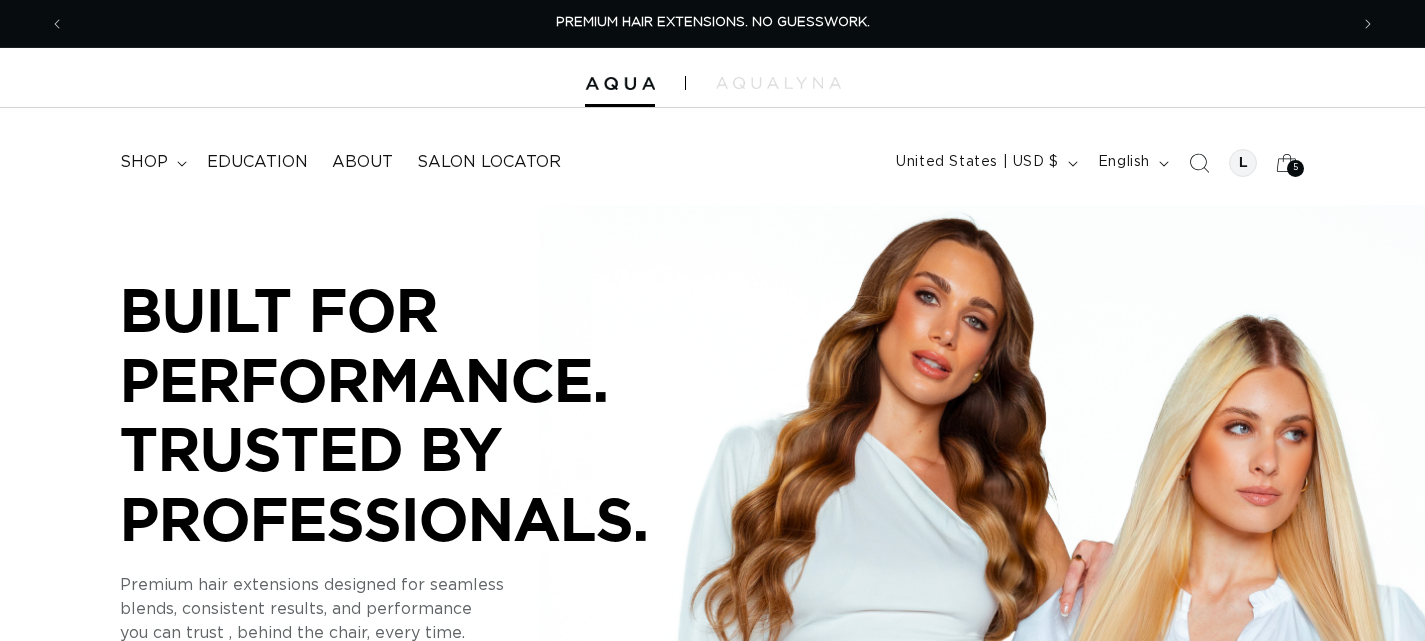 scroll, scrollTop: 0, scrollLeft: 0, axis: both 